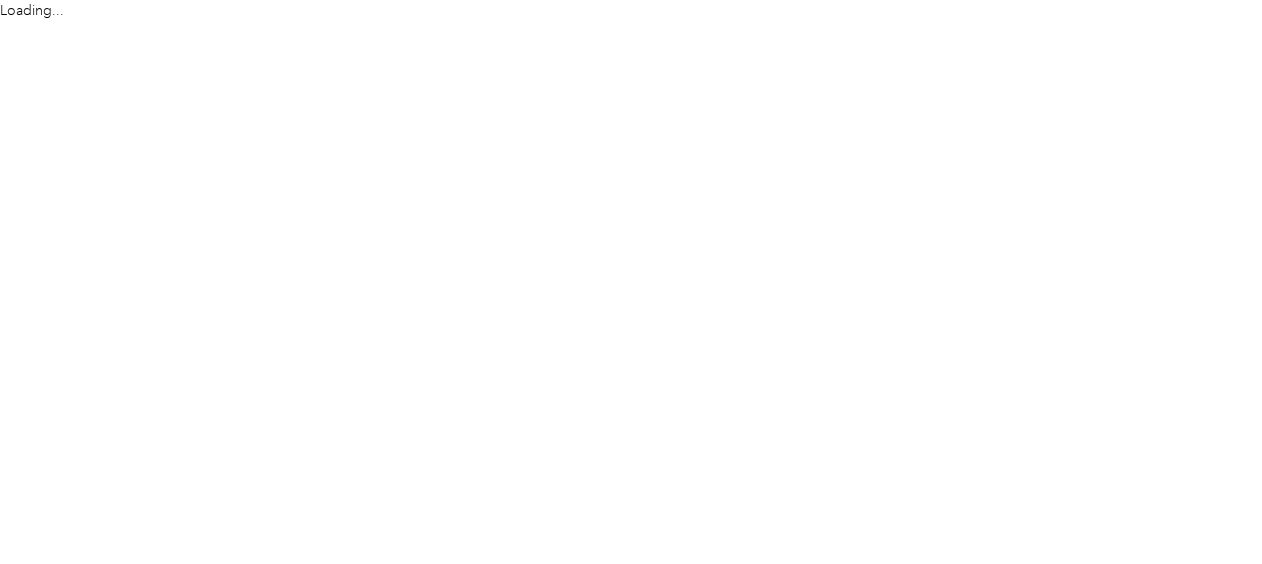 scroll, scrollTop: 0, scrollLeft: 0, axis: both 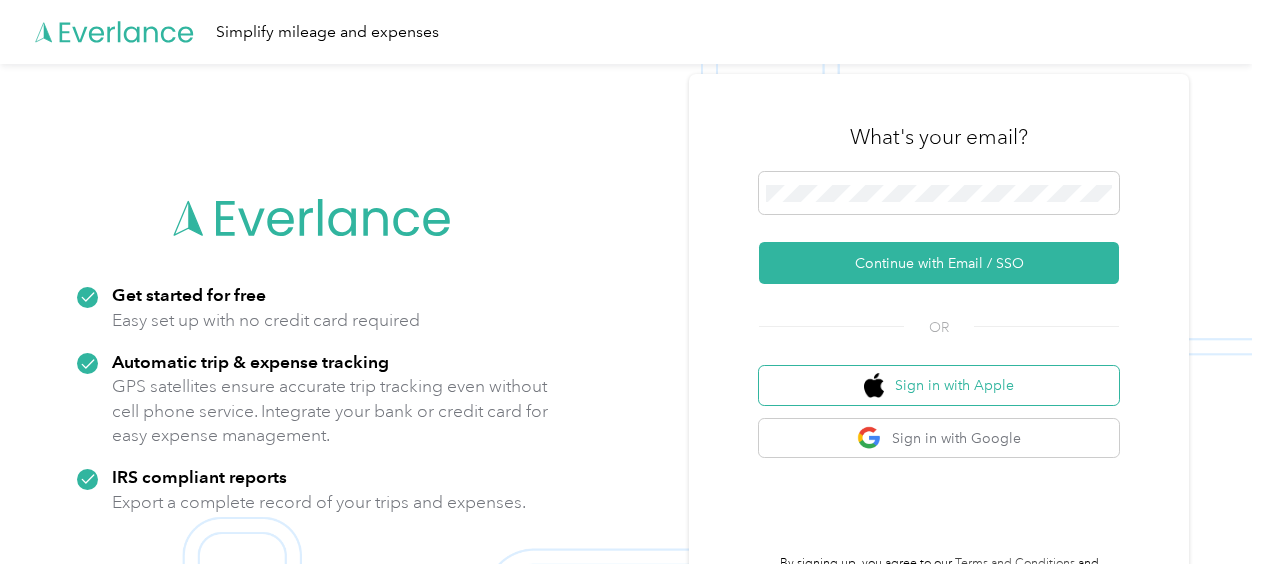 click on "Sign in with Apple" at bounding box center [939, 385] 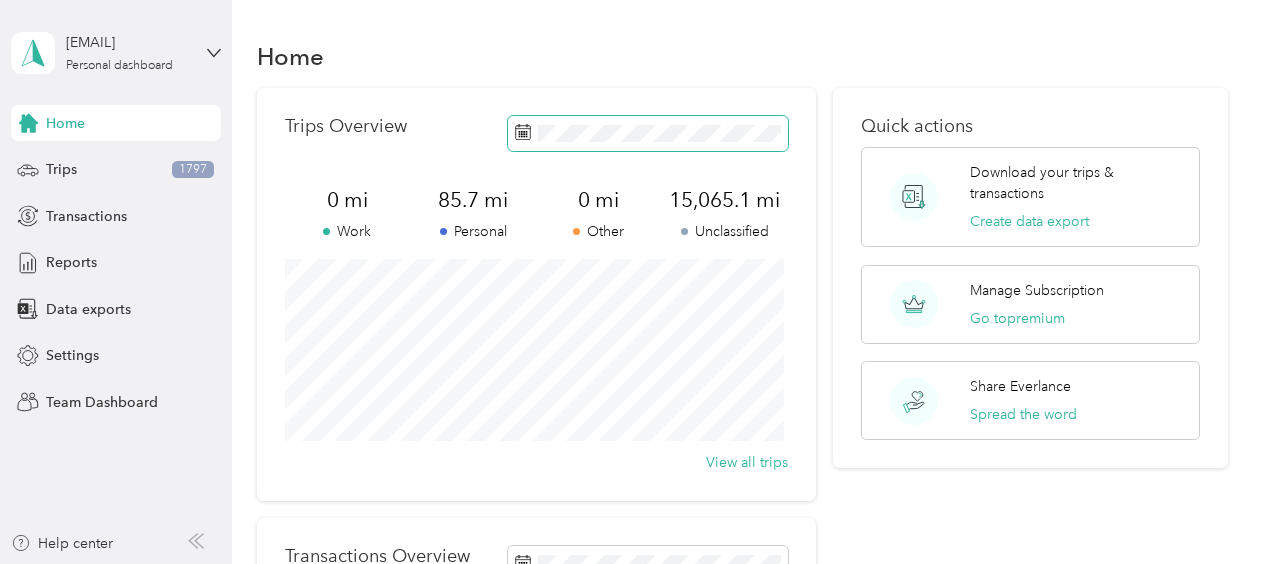 click at bounding box center [648, 133] 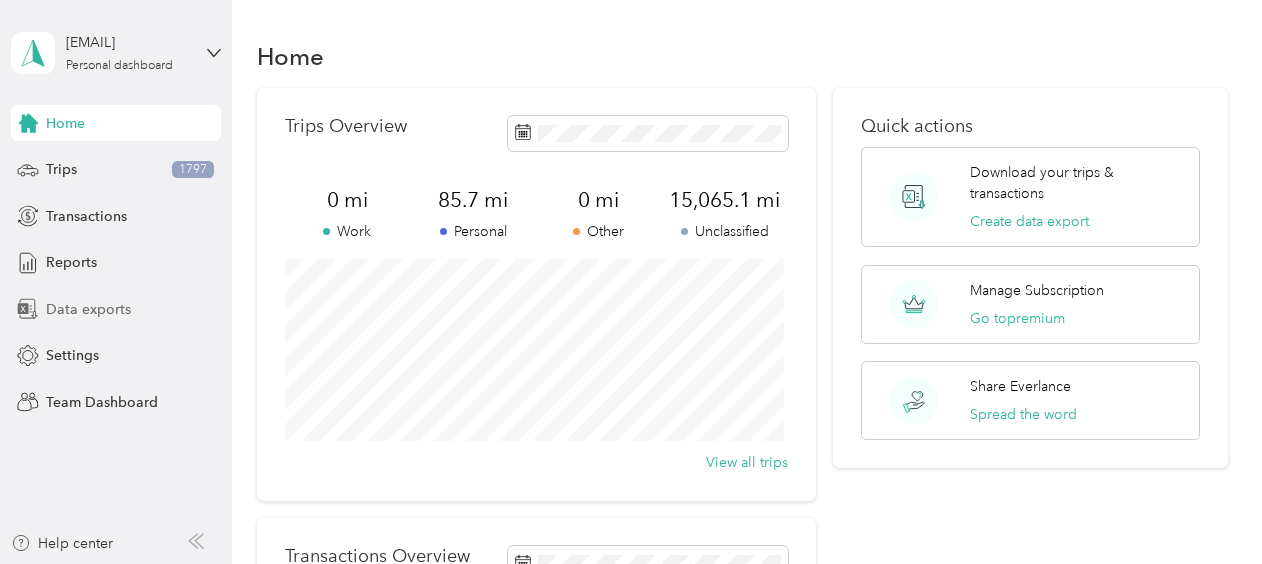 click on "Data exports" at bounding box center [88, 309] 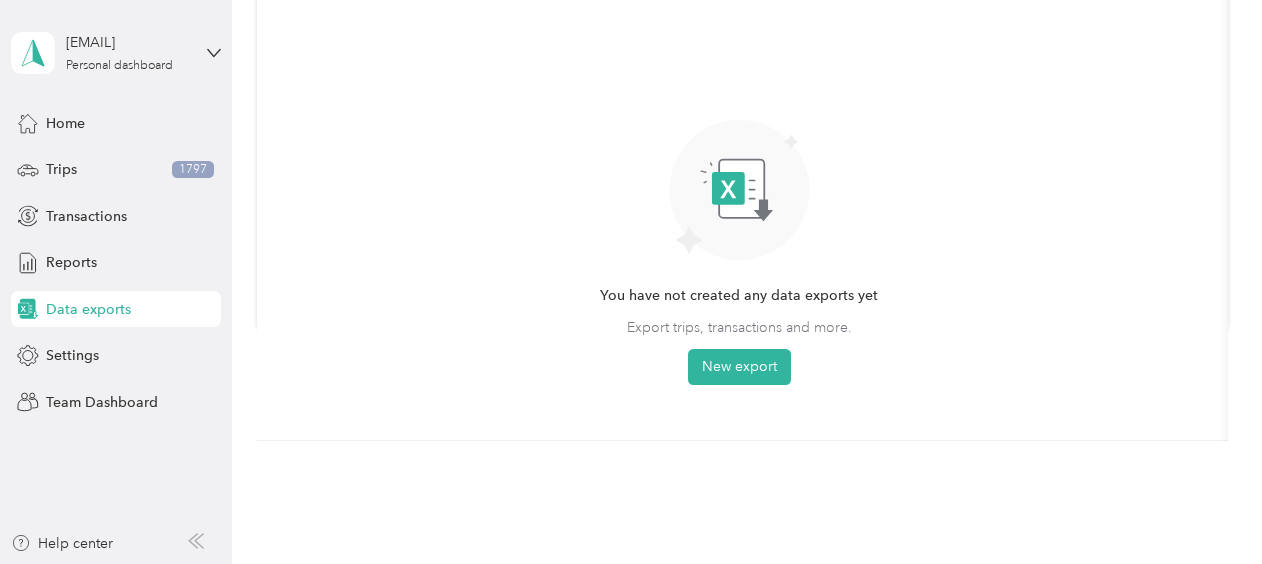 scroll, scrollTop: 244, scrollLeft: 0, axis: vertical 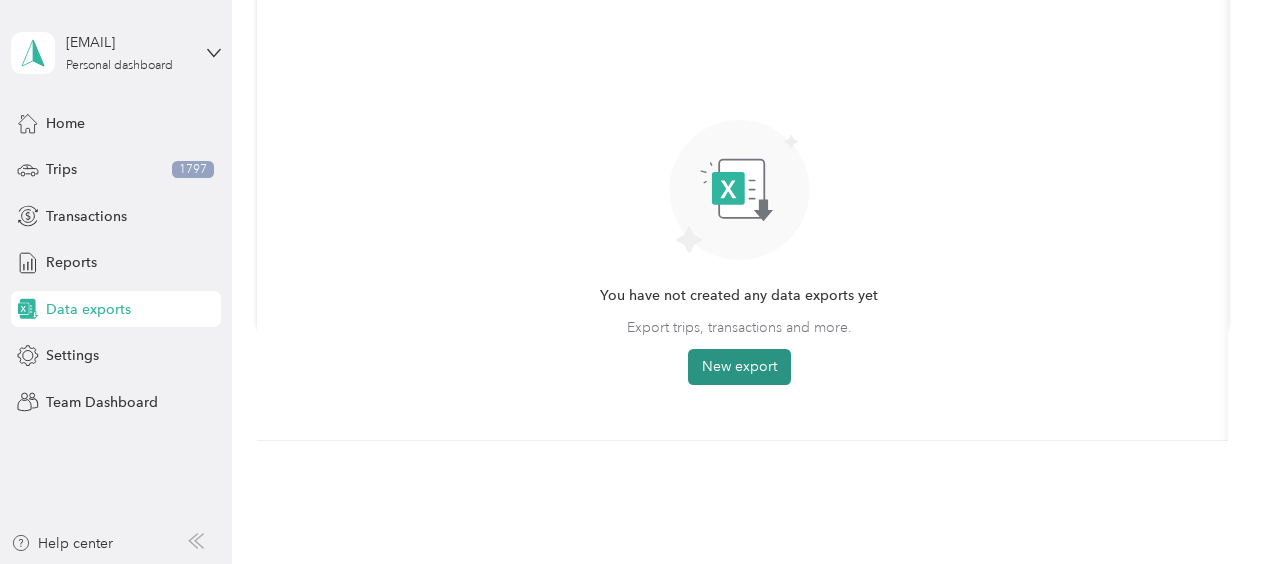 click on "New export" at bounding box center [739, 367] 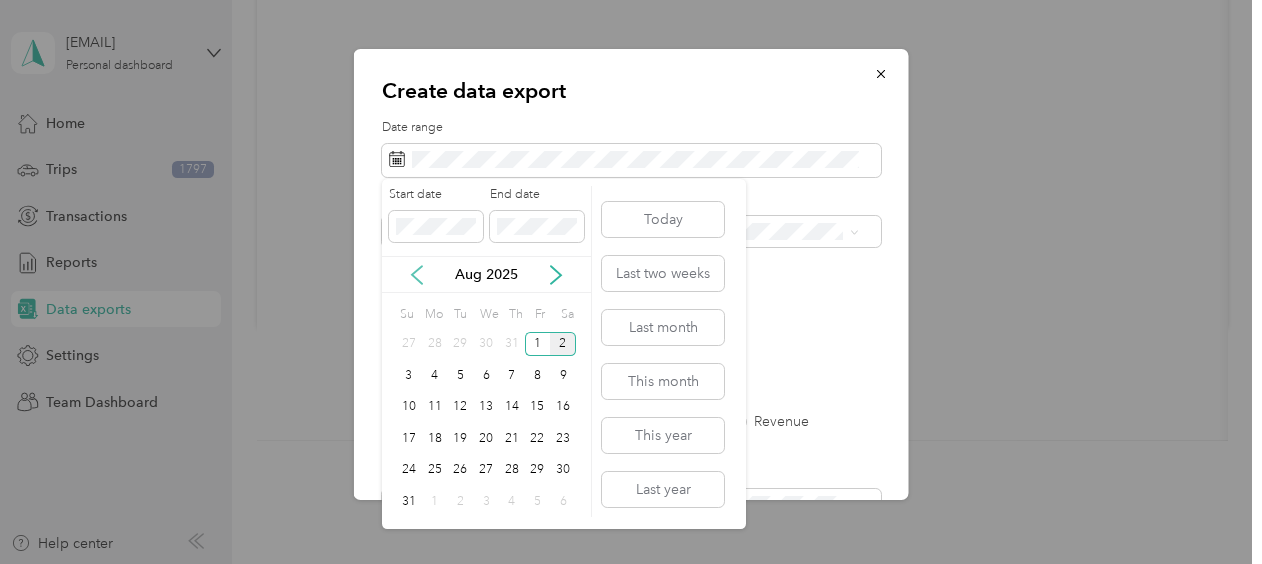 click 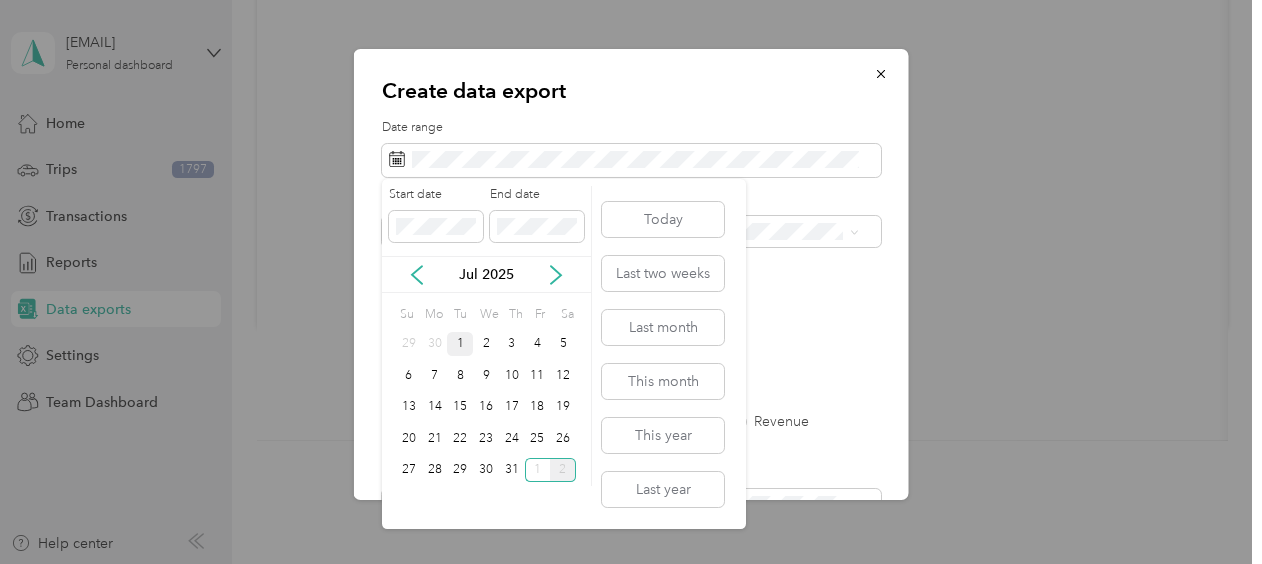 click on "1" at bounding box center (460, 344) 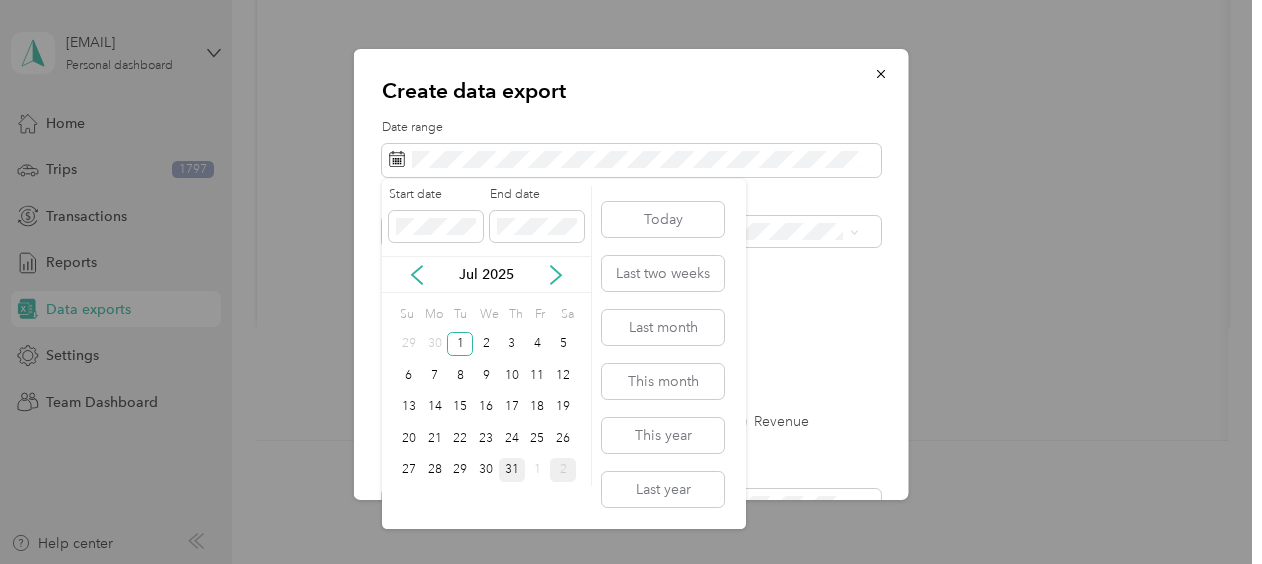 click on "31" at bounding box center [512, 470] 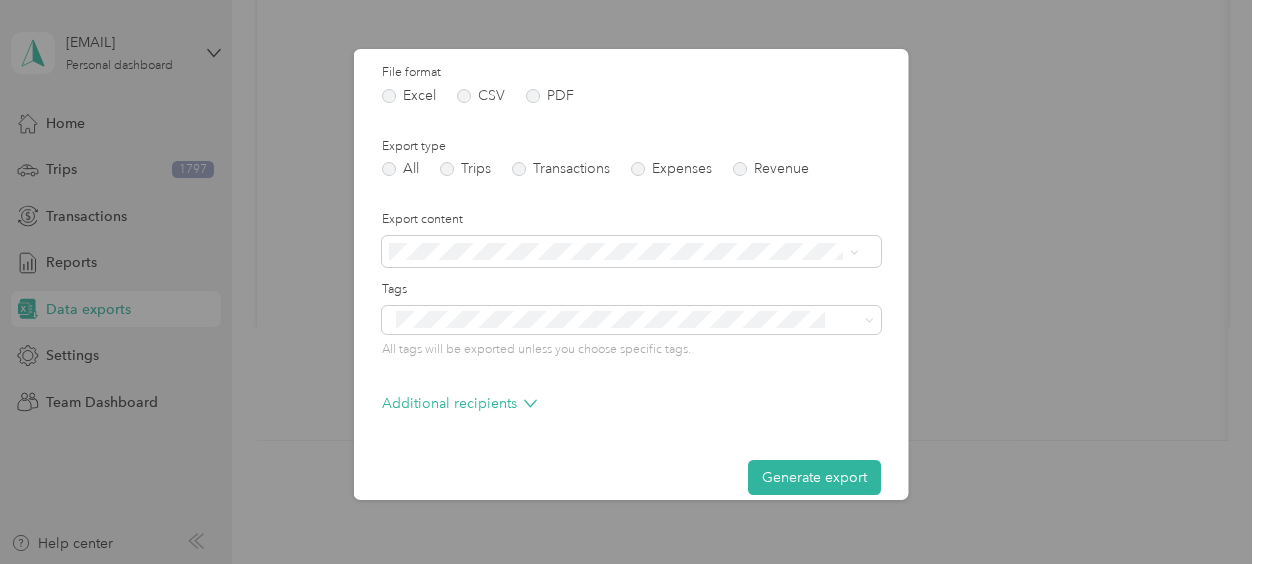 scroll, scrollTop: 276, scrollLeft: 0, axis: vertical 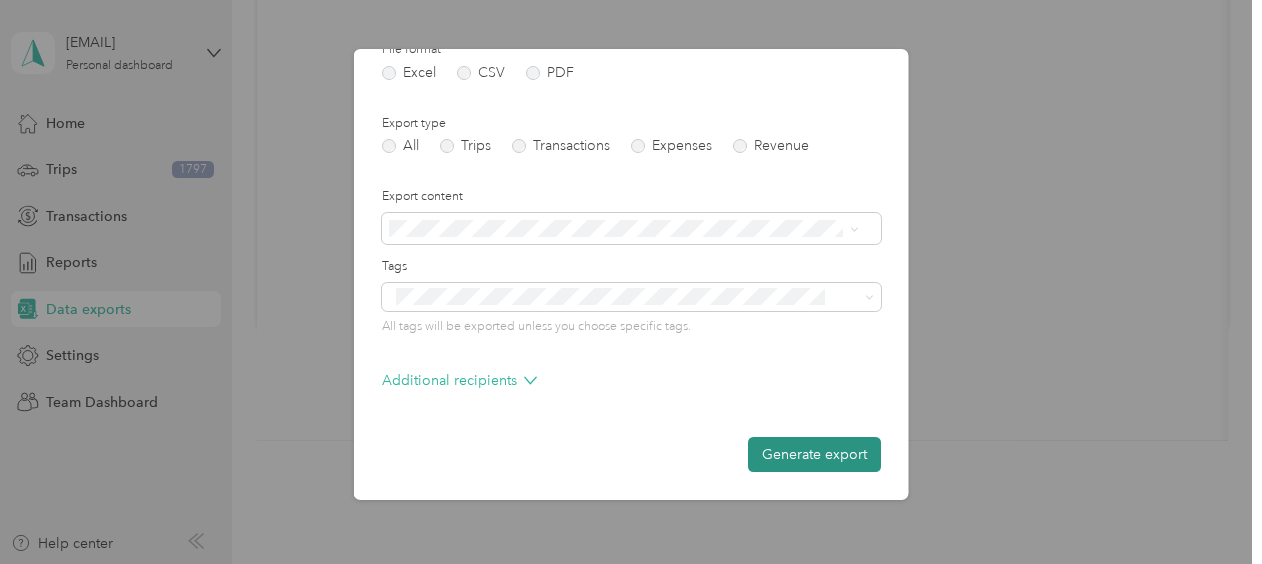click on "Generate export" at bounding box center (814, 454) 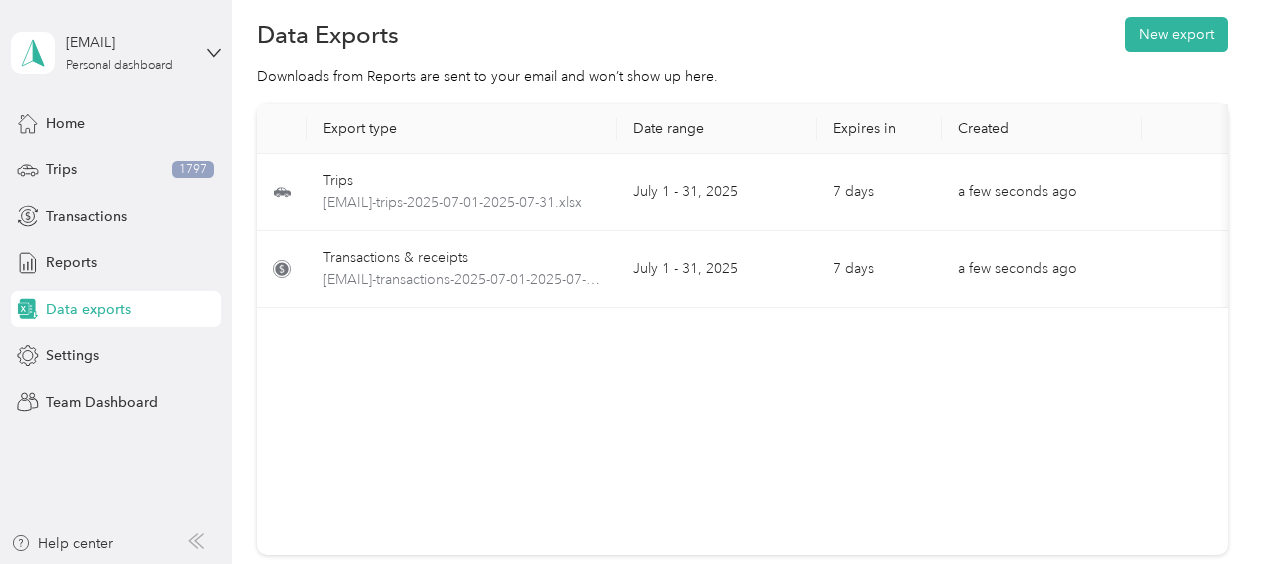 scroll, scrollTop: 0, scrollLeft: 0, axis: both 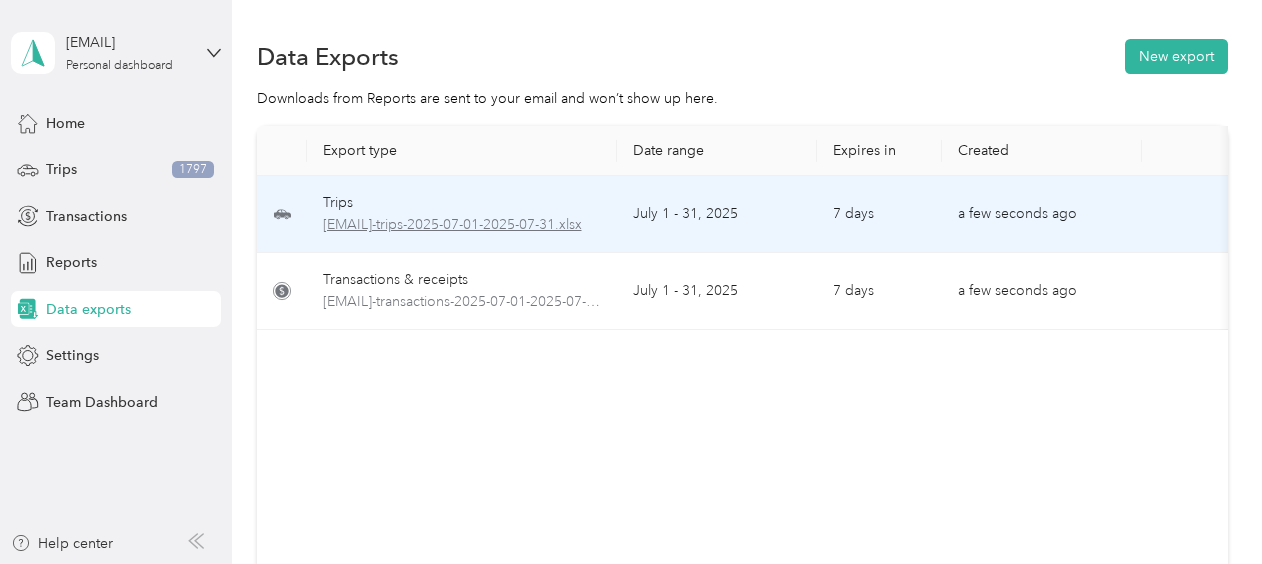 click on "[EMAIL]-trips-2025-07-01-2025-07-31.xlsx" at bounding box center [462, 225] 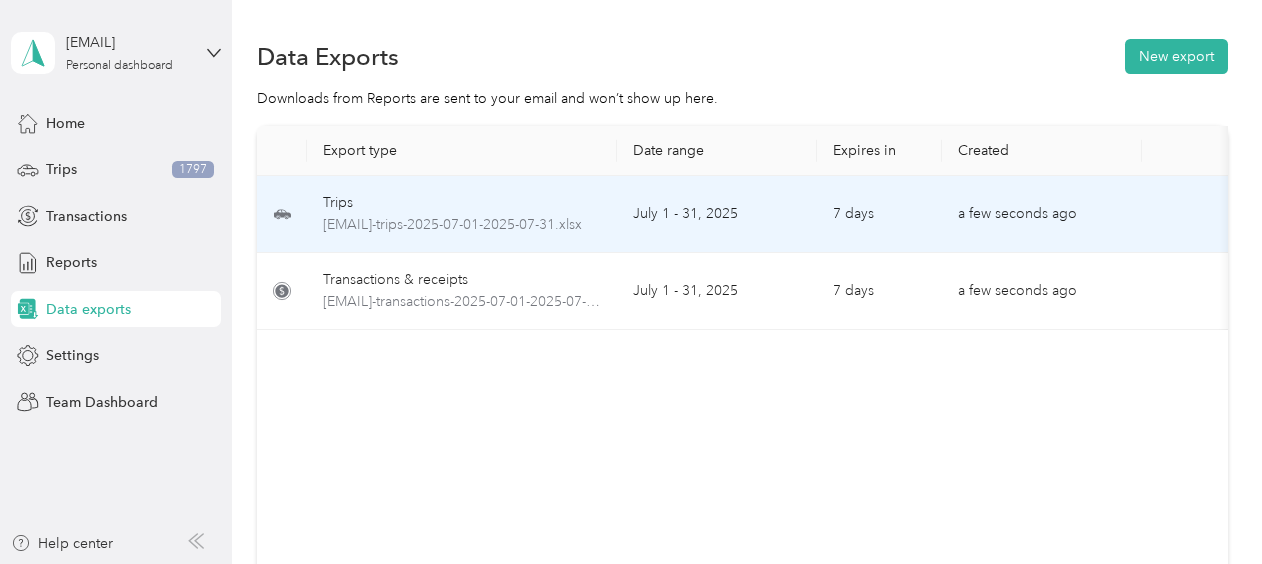 drag, startPoint x: 452, startPoint y: 222, endPoint x: 583, endPoint y: 12, distance: 247.5096 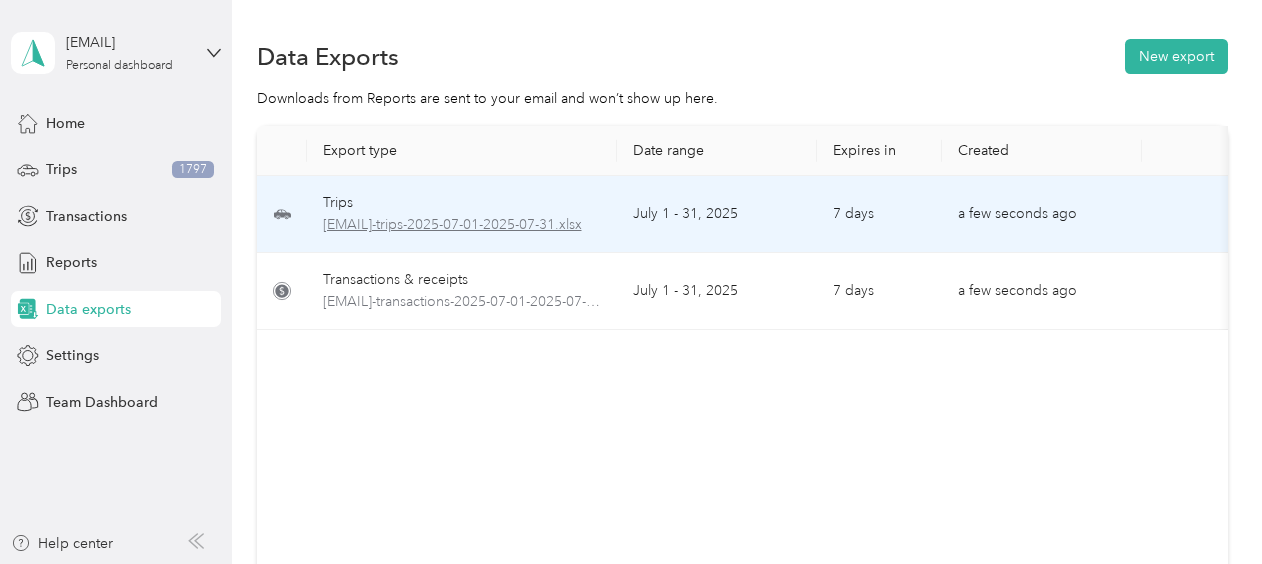 click on "[EMAIL]-trips-2025-07-01-2025-07-31.xlsx" at bounding box center [462, 225] 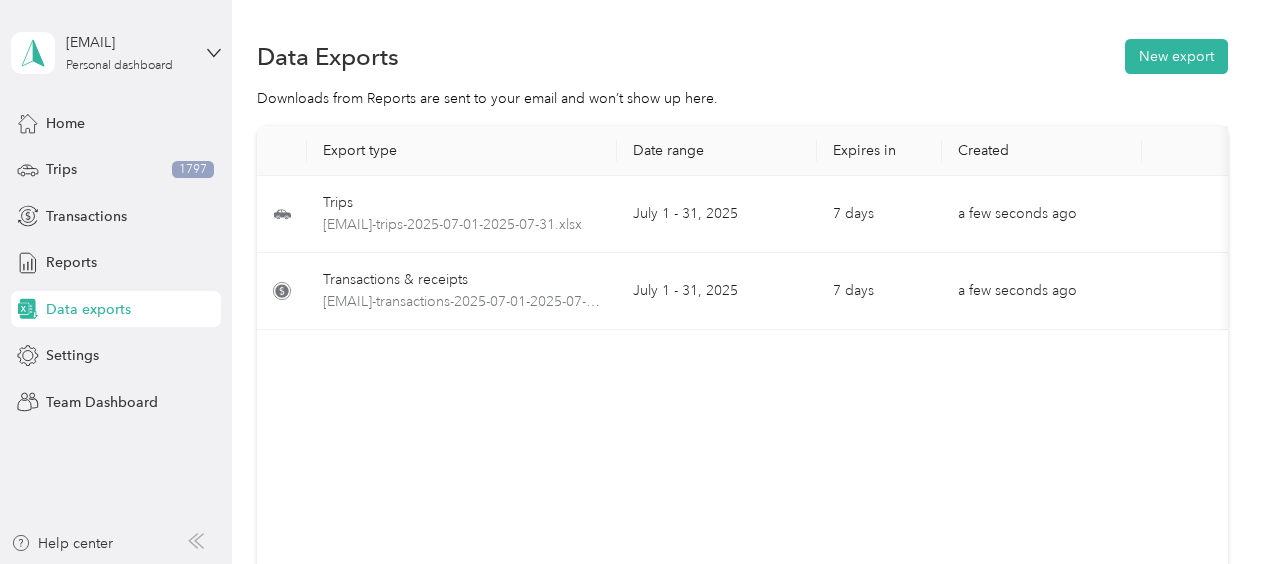 drag, startPoint x: 416, startPoint y: 219, endPoint x: 366, endPoint y: 400, distance: 187.77913 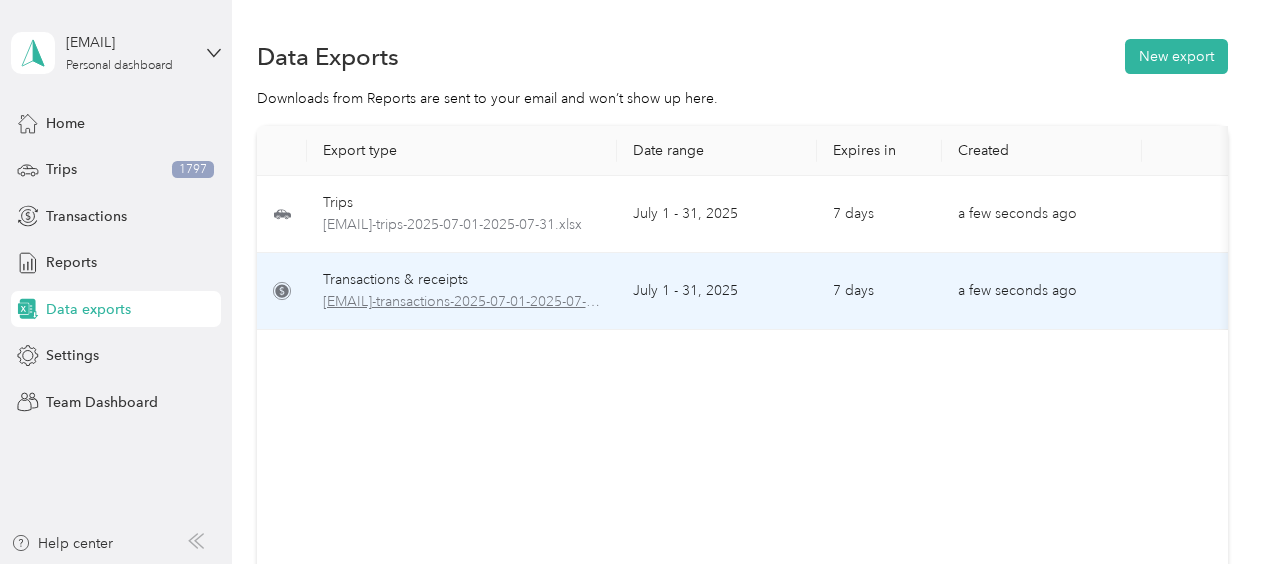 click on "[EMAIL]-transactions-2025-07-01-2025-07-31.xlsx" at bounding box center [462, 302] 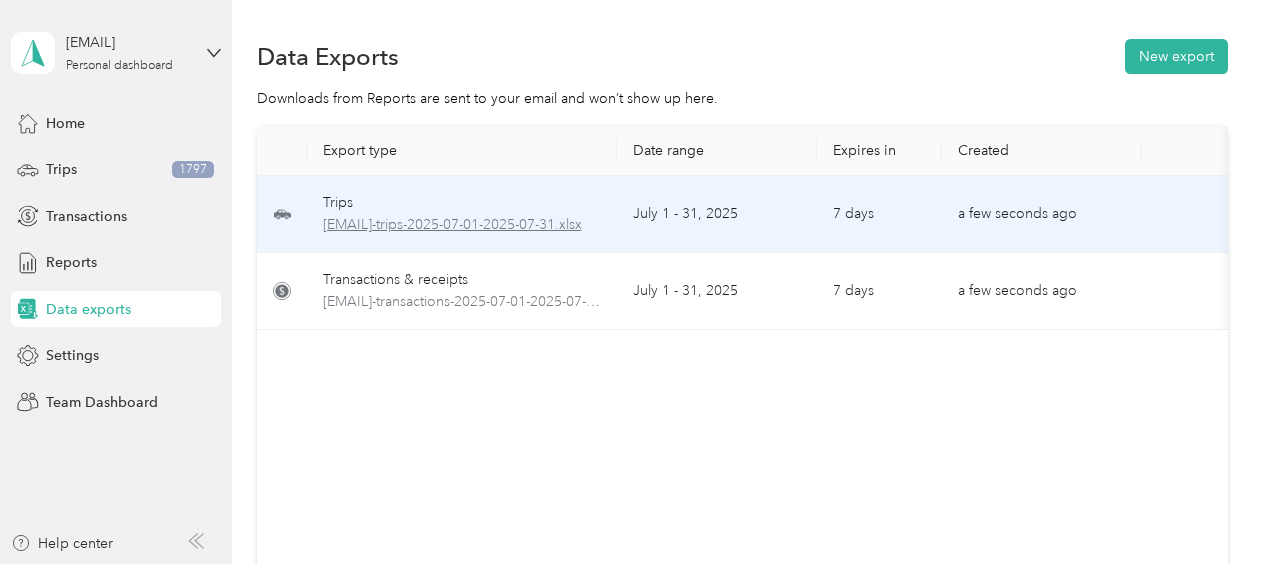 click on "[EMAIL]-trips-2025-07-01-2025-07-31.xlsx" at bounding box center [462, 225] 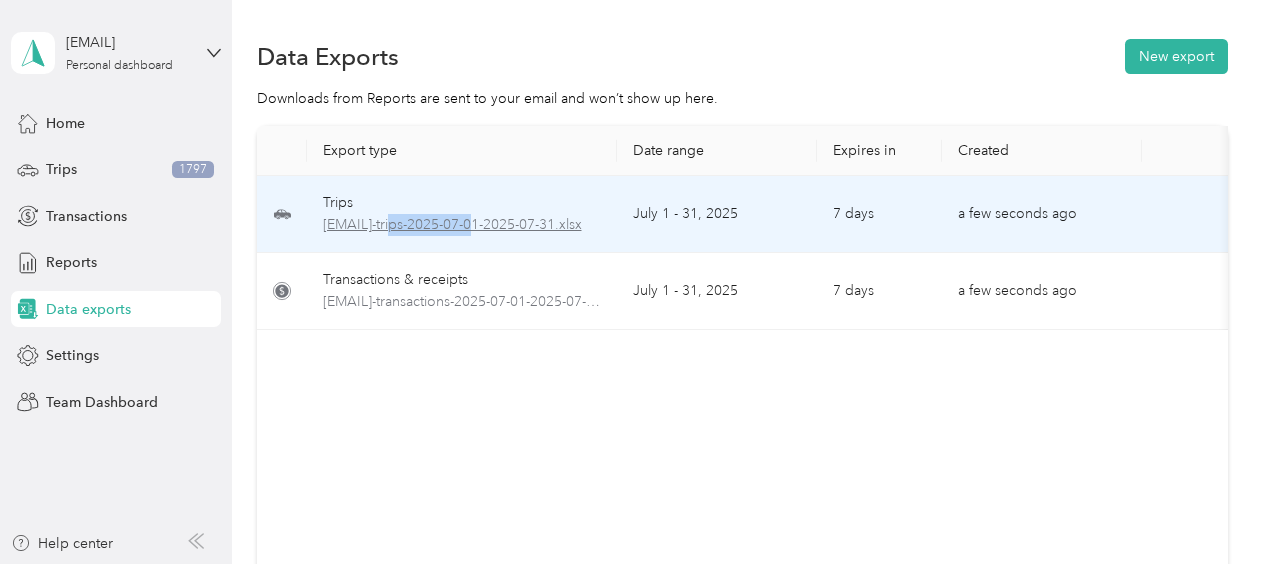 click on "[EMAIL]-trips-2025-07-01-2025-07-31.xlsx" at bounding box center [462, 225] 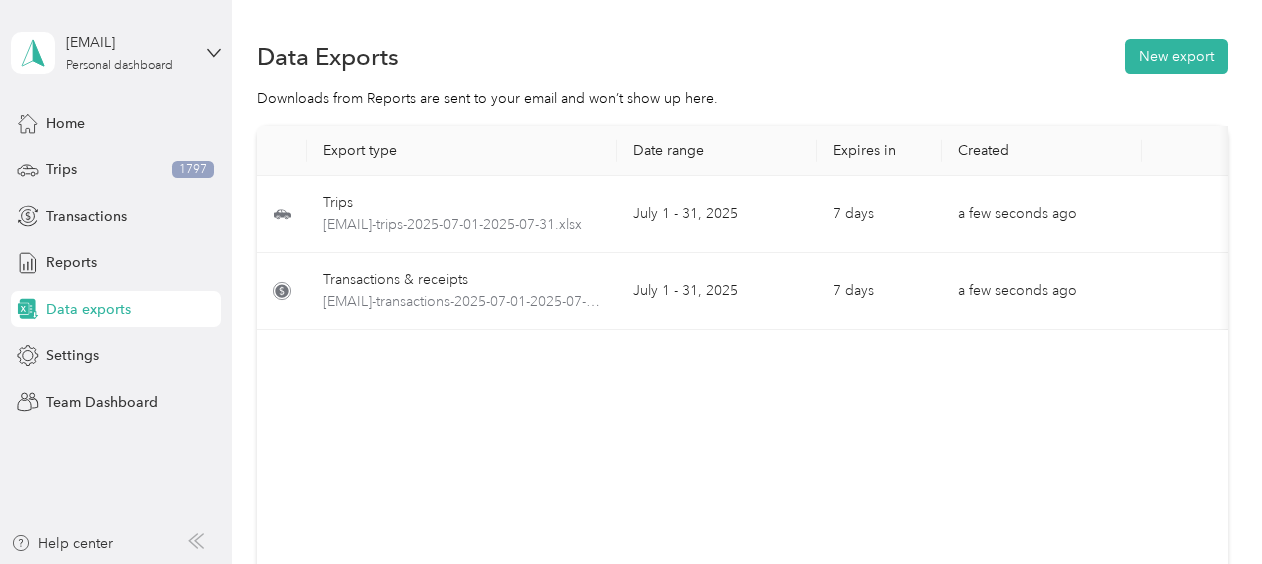 drag, startPoint x: 427, startPoint y: 228, endPoint x: 420, endPoint y: 174, distance: 54.451813 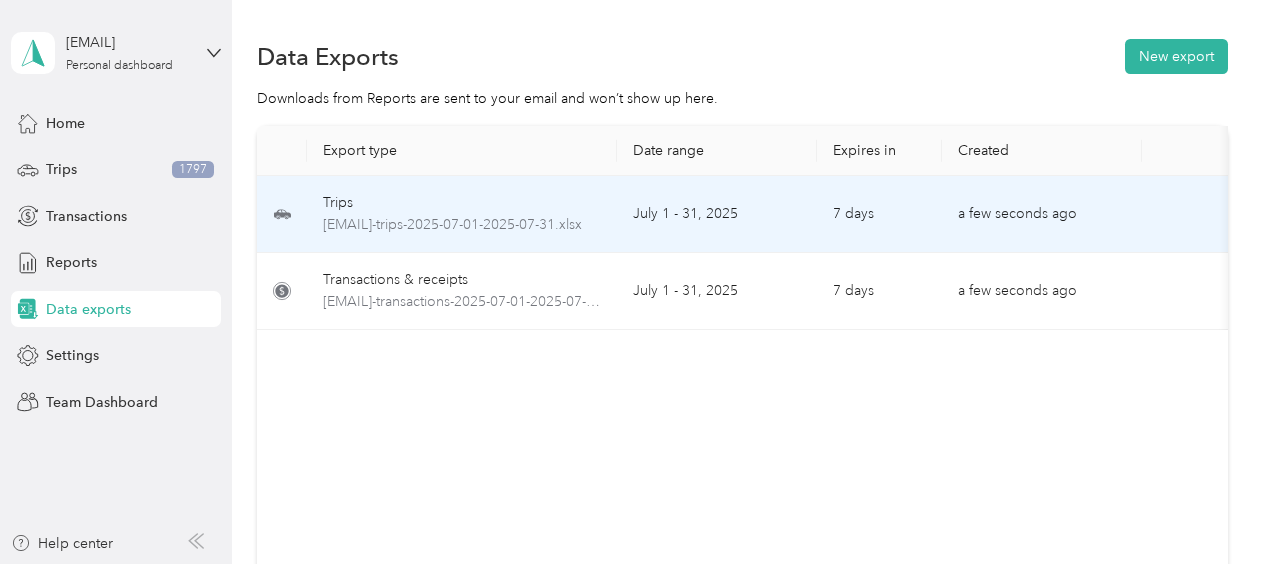 click 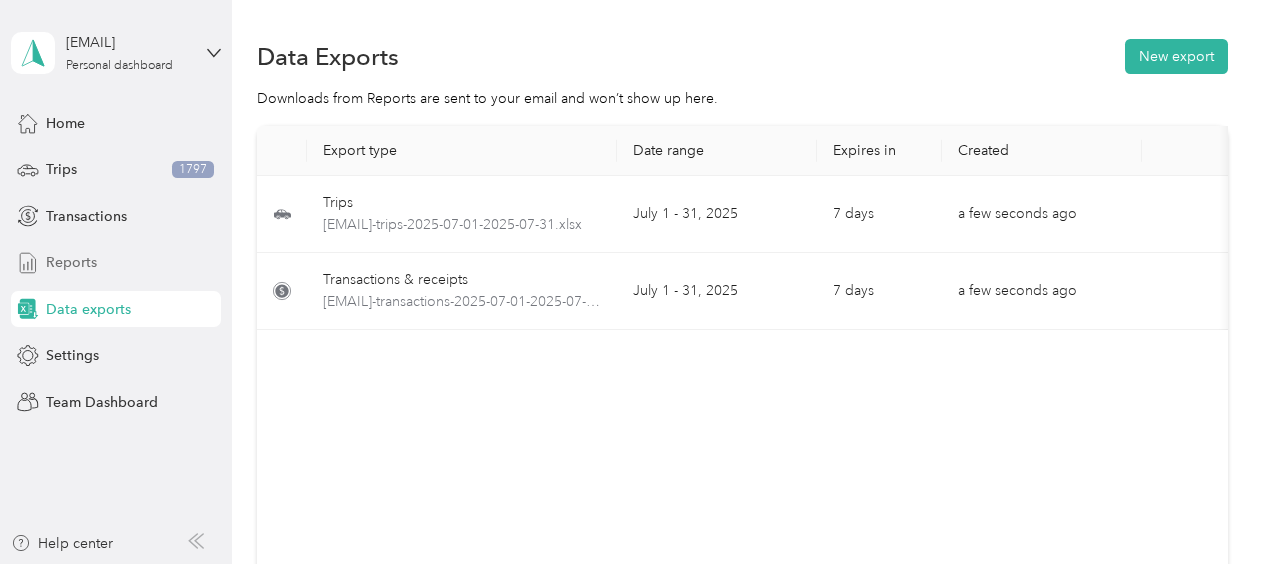 click on "Reports" at bounding box center [71, 262] 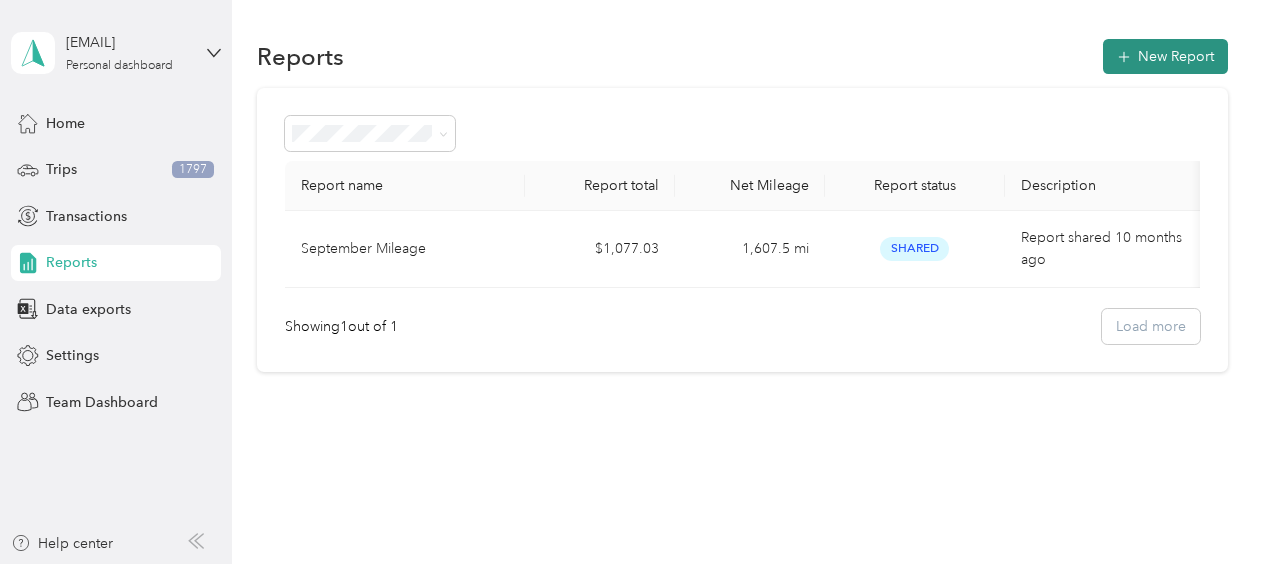 click on "New Report" at bounding box center [1165, 56] 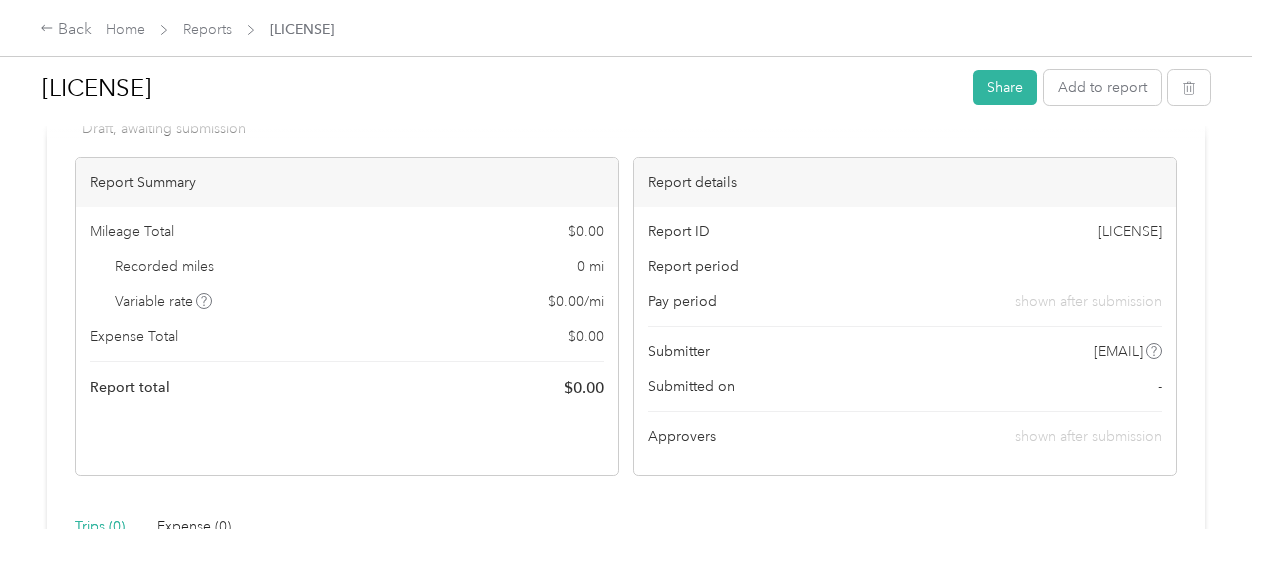 scroll, scrollTop: 0, scrollLeft: 0, axis: both 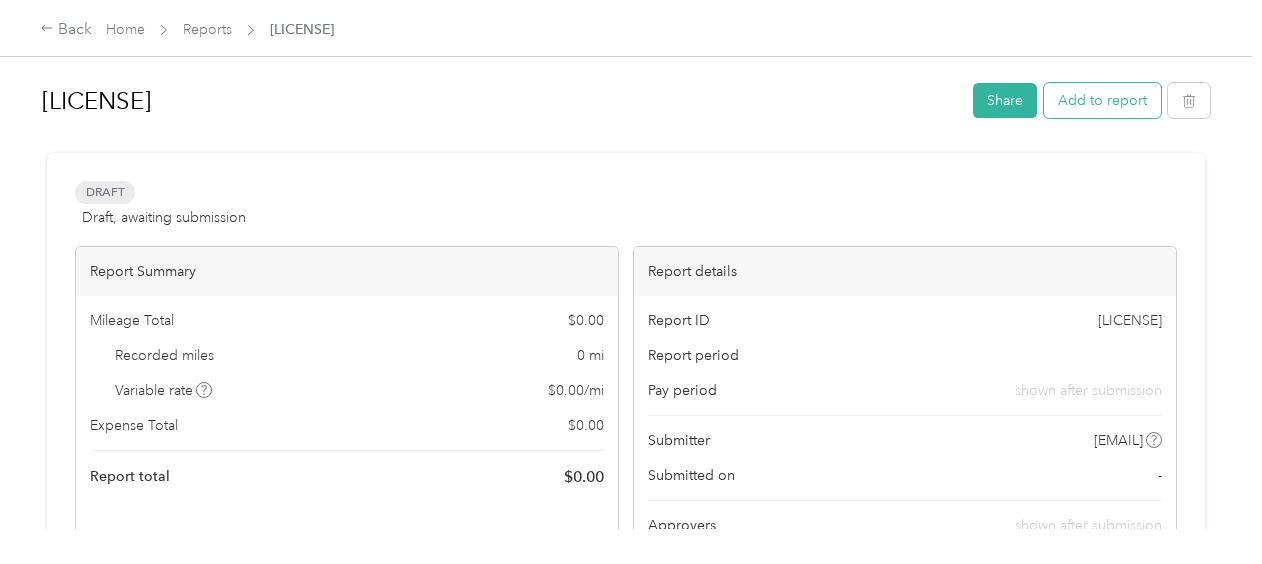 click on "Add to report" at bounding box center [1102, 100] 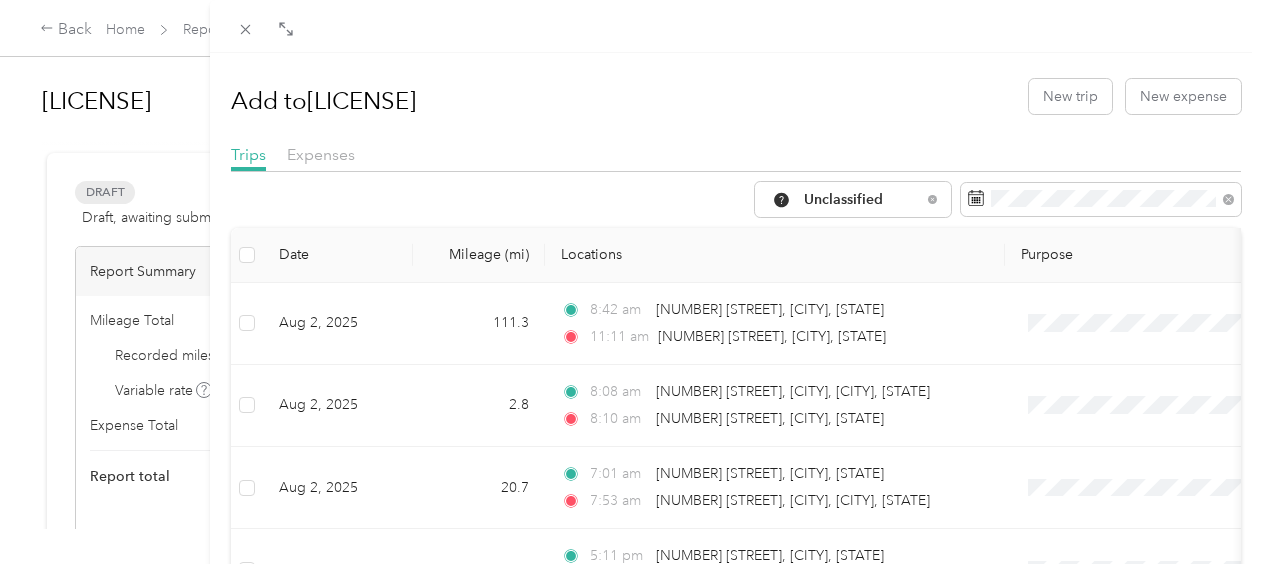 click on "Add to  [LICENSE] New trip New expense Trips Expenses Unclassified Date Mileage (mi) Locations Purpose           Aug 2, 2025 111.3 8:42 am [NUMBER] [STREET], [CITY], [STATE] 11:11 am [NUMBER] [STREET], [CITY], [STATE] Aug 2, 2025 2.8 8:08 am [NUMBER] [STREET], [CITY], [CITY], [STATE] 8:10 am [NUMBER] [STREET], [CITY], [STATE] Aug 2, 2025 20.7 7:01 am [NUMBER] [STREET], [CITY], [STATE] 7:53 am [NUMBER] [STREET], [CITY], [CITY], [STATE] Aug 1, 2025 7.3 5:11 pm [NUMBER] [STREET], [CITY], [STATE] 5:22 pm [NUMBER] [STREET], [CITY], [STATE] Aug 1, 2025 16.9 4:23 pm [NUMBER] [STREET], [CITY], [STATE] 4:52 pm [STREET], [CITY], [STATE] Aug 1, 2025 4.9 2:27 pm [STREET] [STREET], [CITY], [CITY], [STATE] 2:35 pm [STREET], [CITY], [STATE] Aug 1, 2025 4.8 1:58 pm [NUMBER] [STREET], [CITY], [STATE] 2:10 pm [STREET] [STREET], [CITY], [CITY], [STATE] Aug 1, 2025 5.7 12:53 pm [NUMBER] [STREET], [CITY], [STATE] 1:01 pm [STREET], [CITY], [STATE] Aug 1, 2025 6" at bounding box center (631, 282) 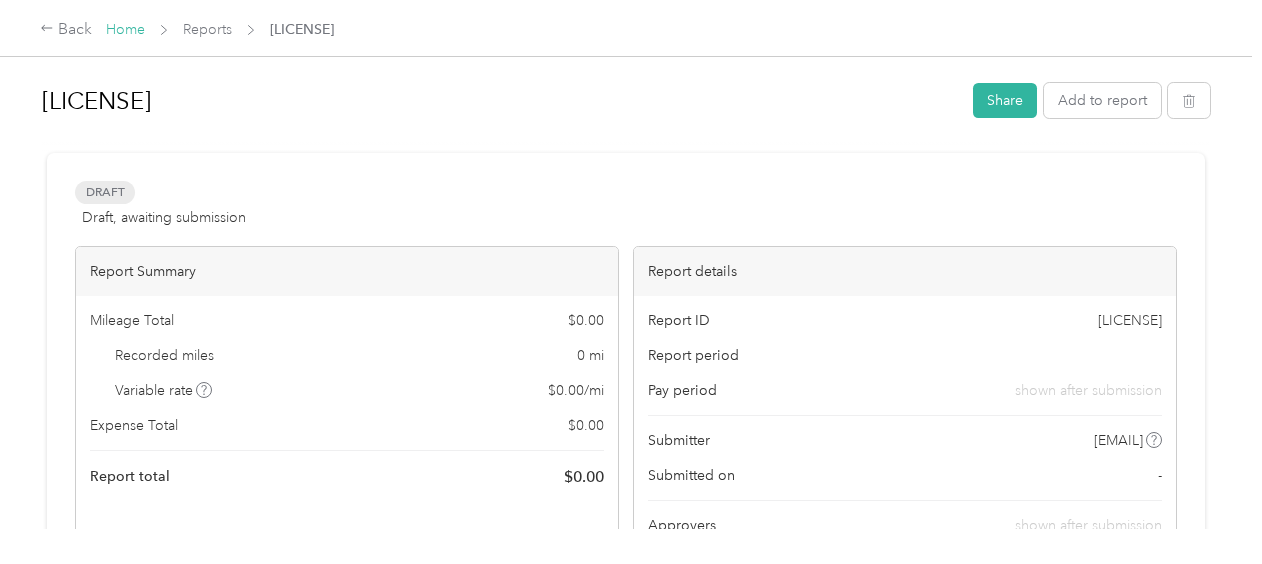 click on "Home" at bounding box center [125, 29] 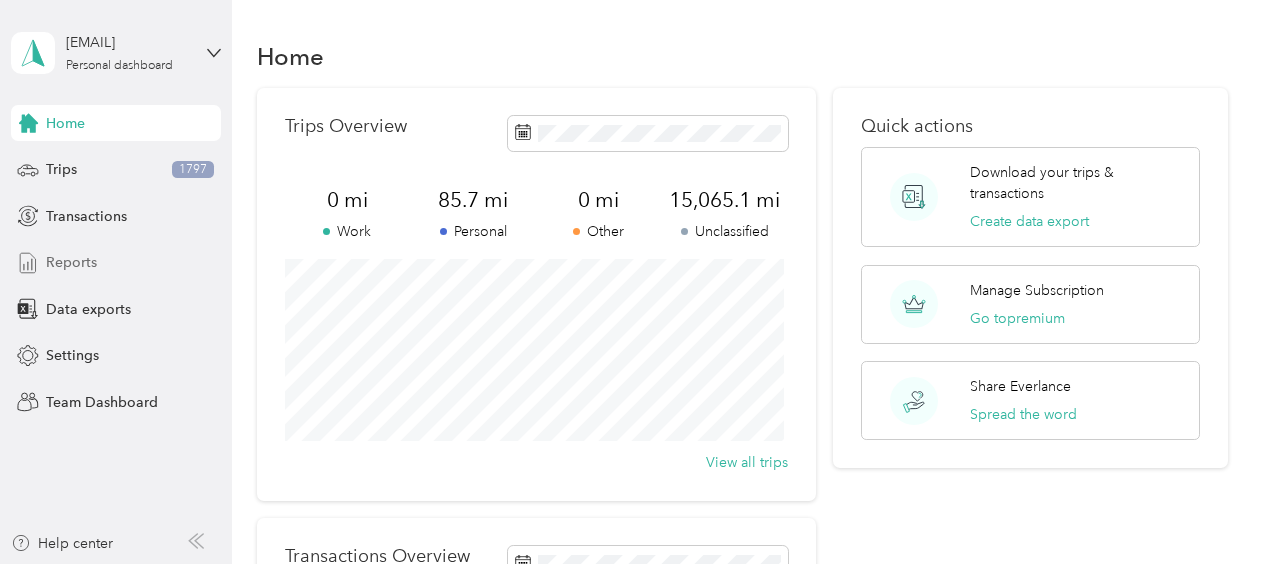 click on "Reports" at bounding box center [71, 262] 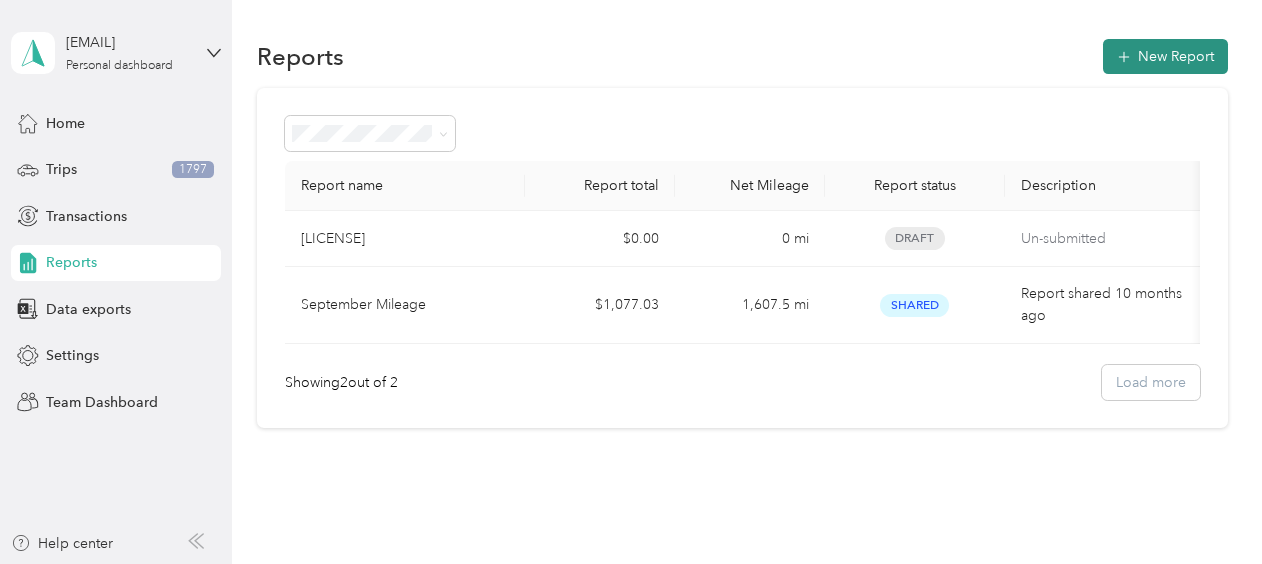 click on "New Report" at bounding box center (1165, 56) 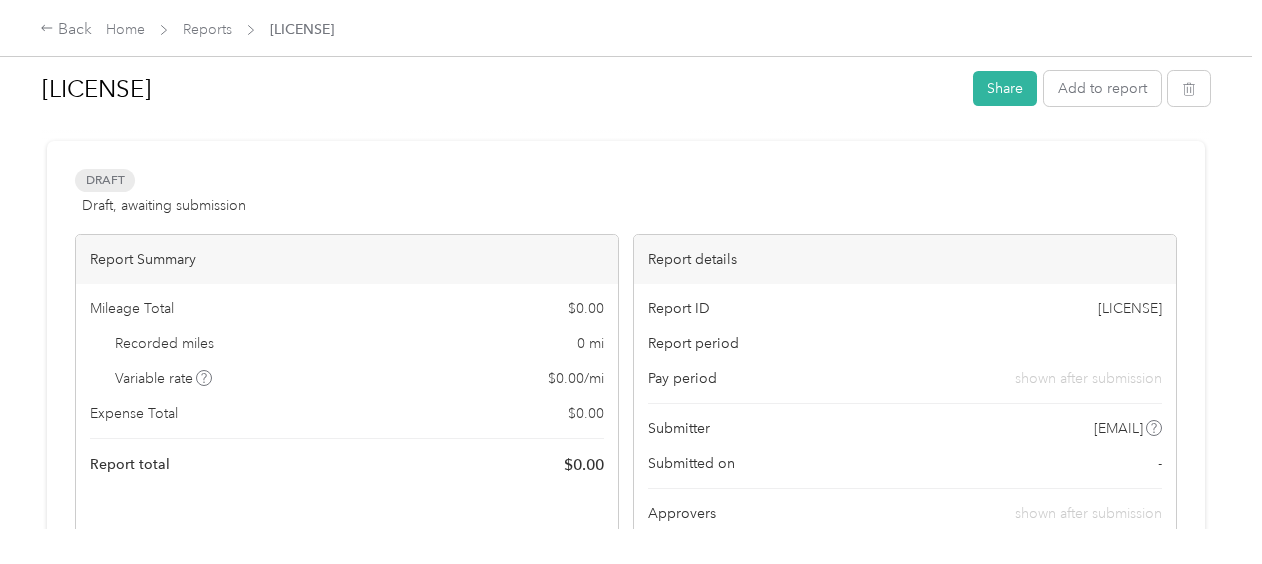 scroll, scrollTop: 0, scrollLeft: 0, axis: both 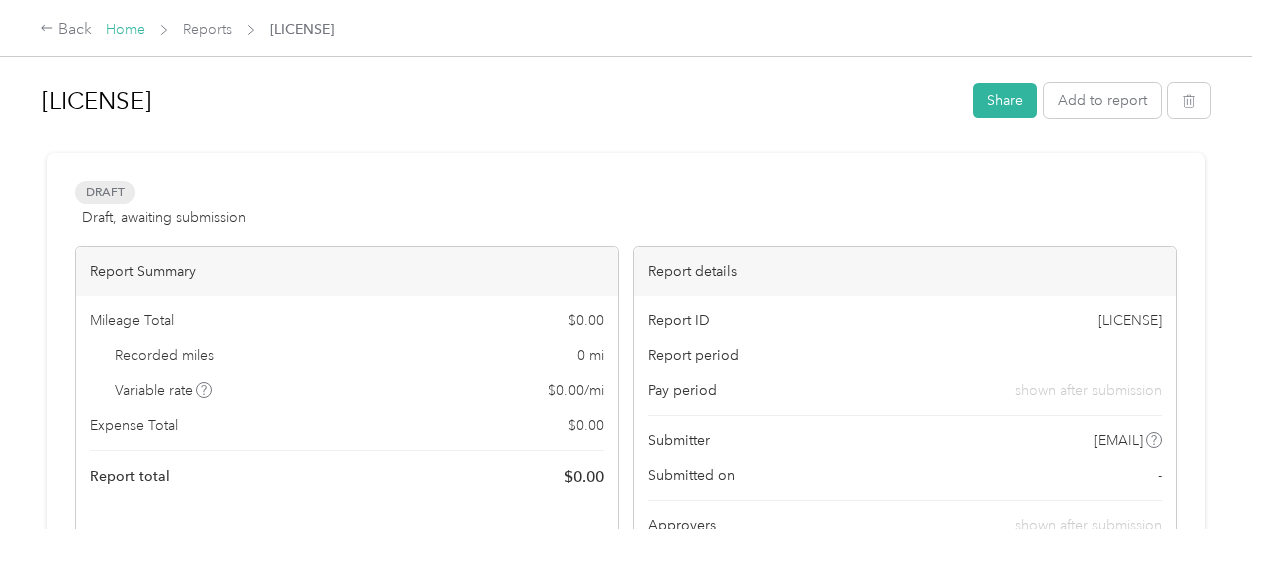 click on "Home" at bounding box center [125, 29] 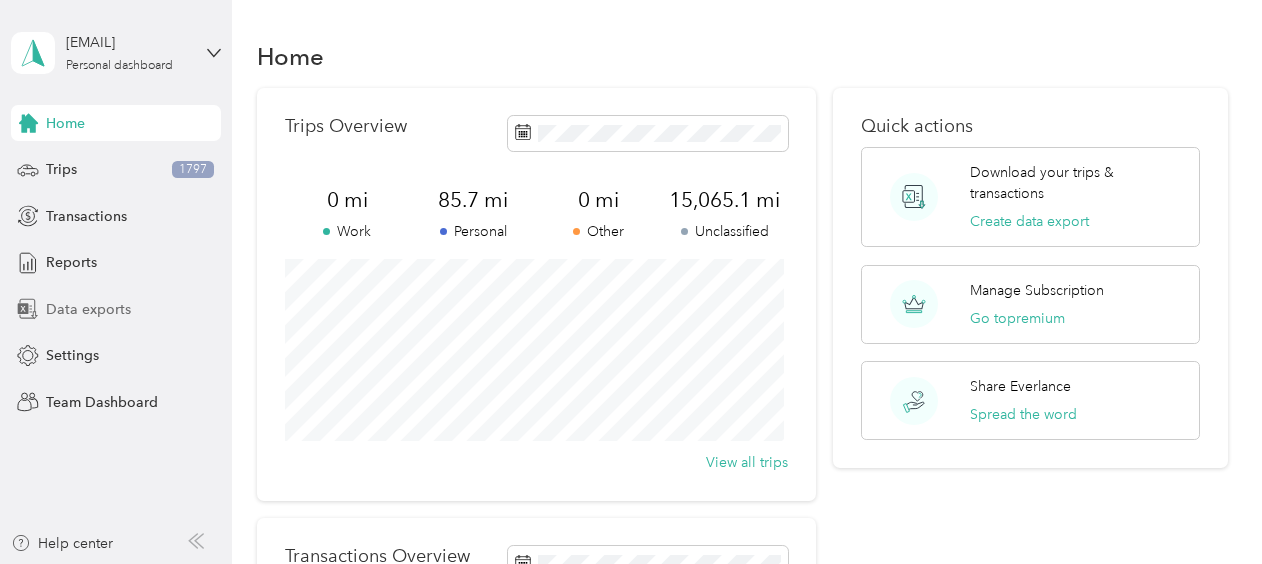 click on "Data exports" at bounding box center [88, 309] 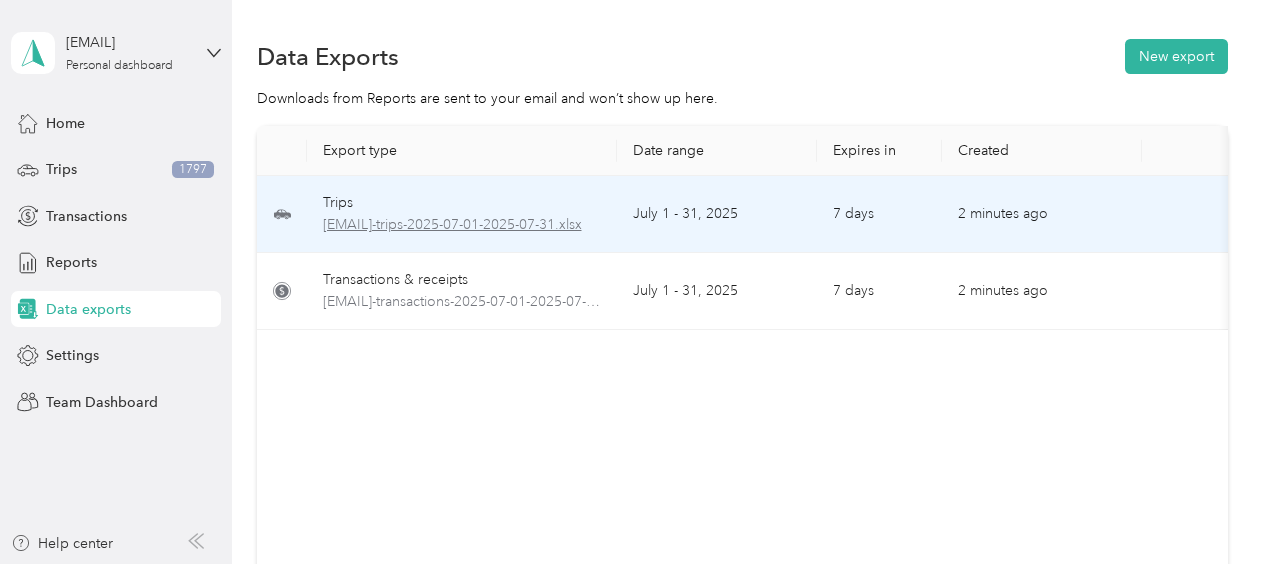 click on "[EMAIL]-trips-2025-07-01-2025-07-31.xlsx" at bounding box center (462, 225) 